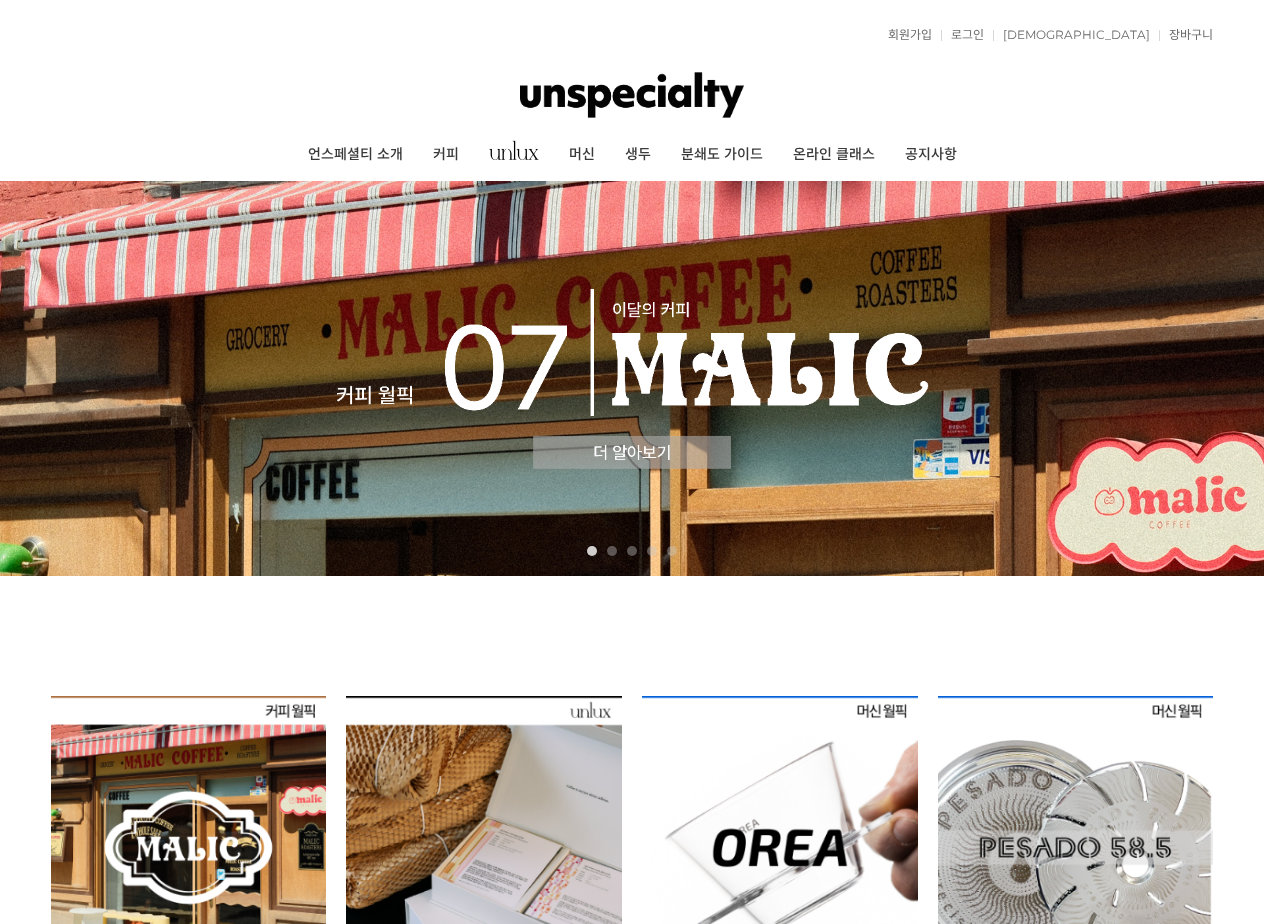 scroll, scrollTop: 0, scrollLeft: 0, axis: both 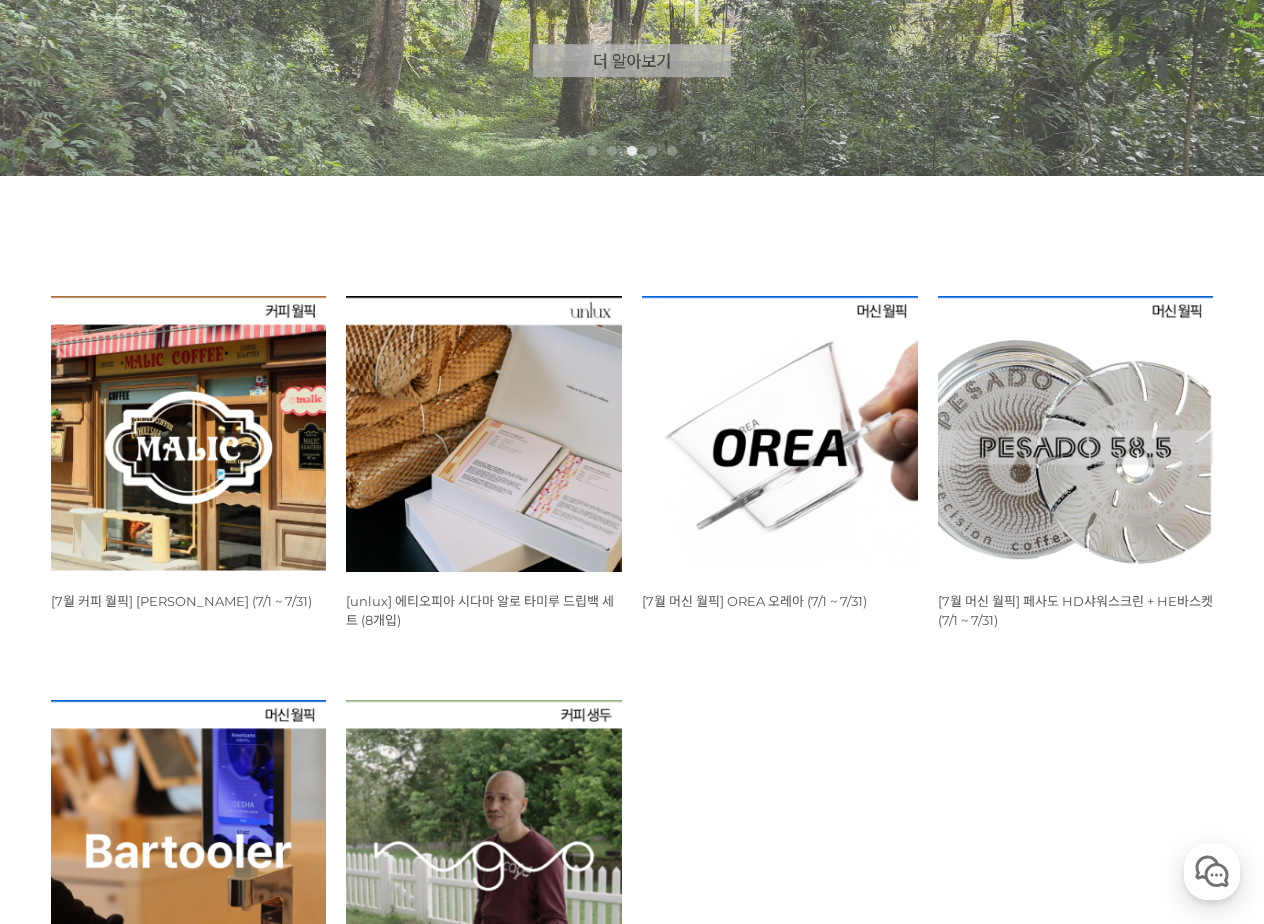 click at bounding box center (189, 434) 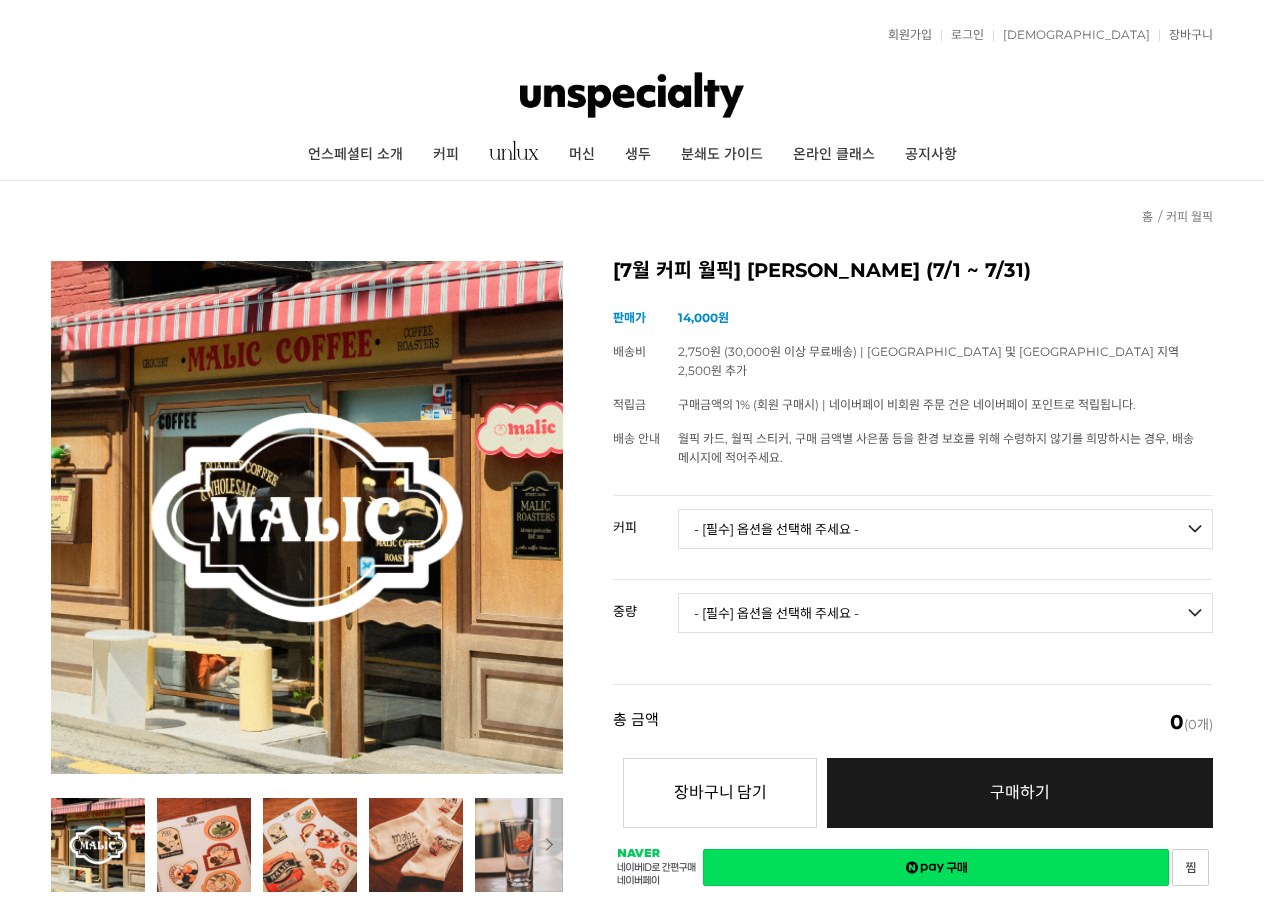 scroll, scrollTop: 0, scrollLeft: 0, axis: both 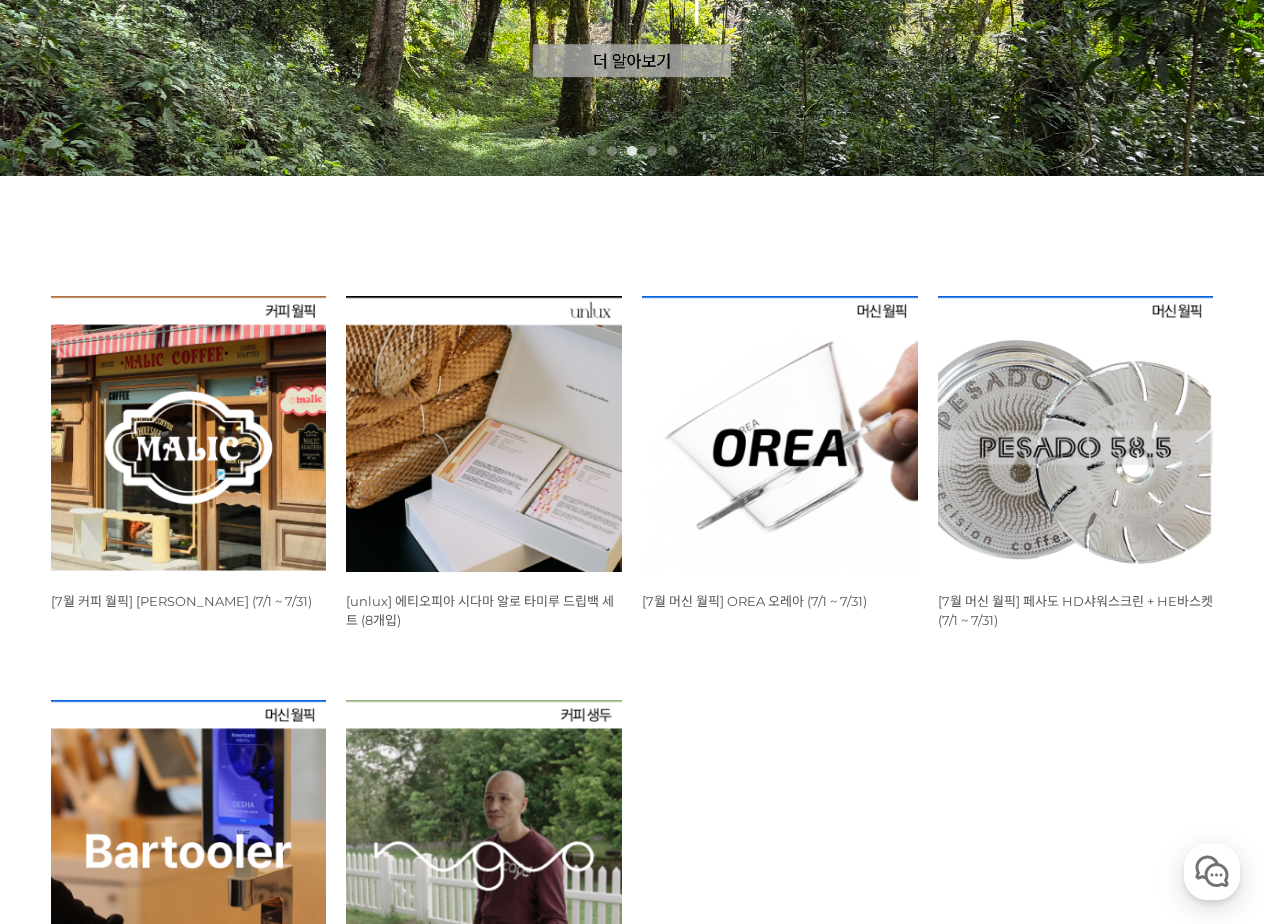 click at bounding box center (1076, 434) 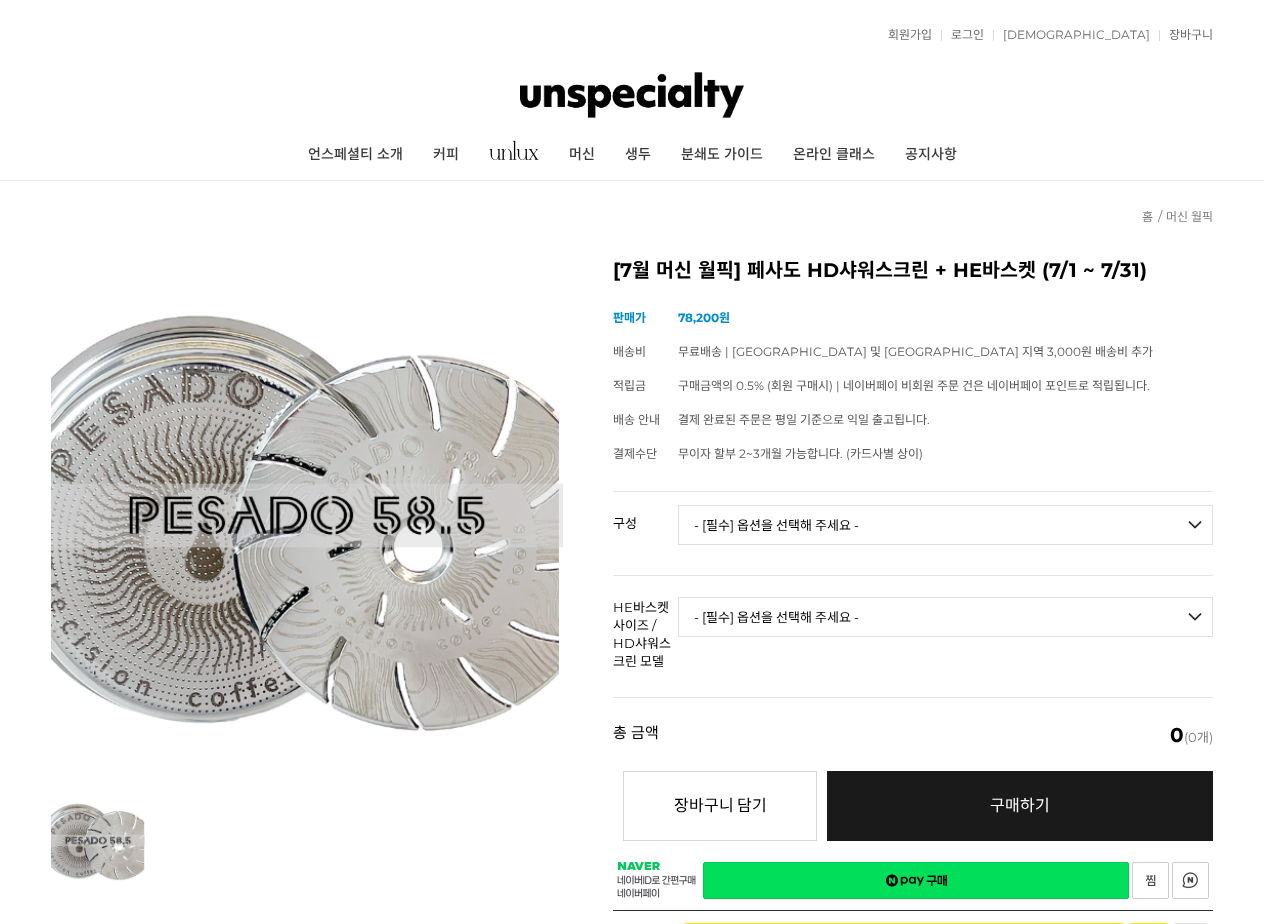 scroll, scrollTop: 0, scrollLeft: 0, axis: both 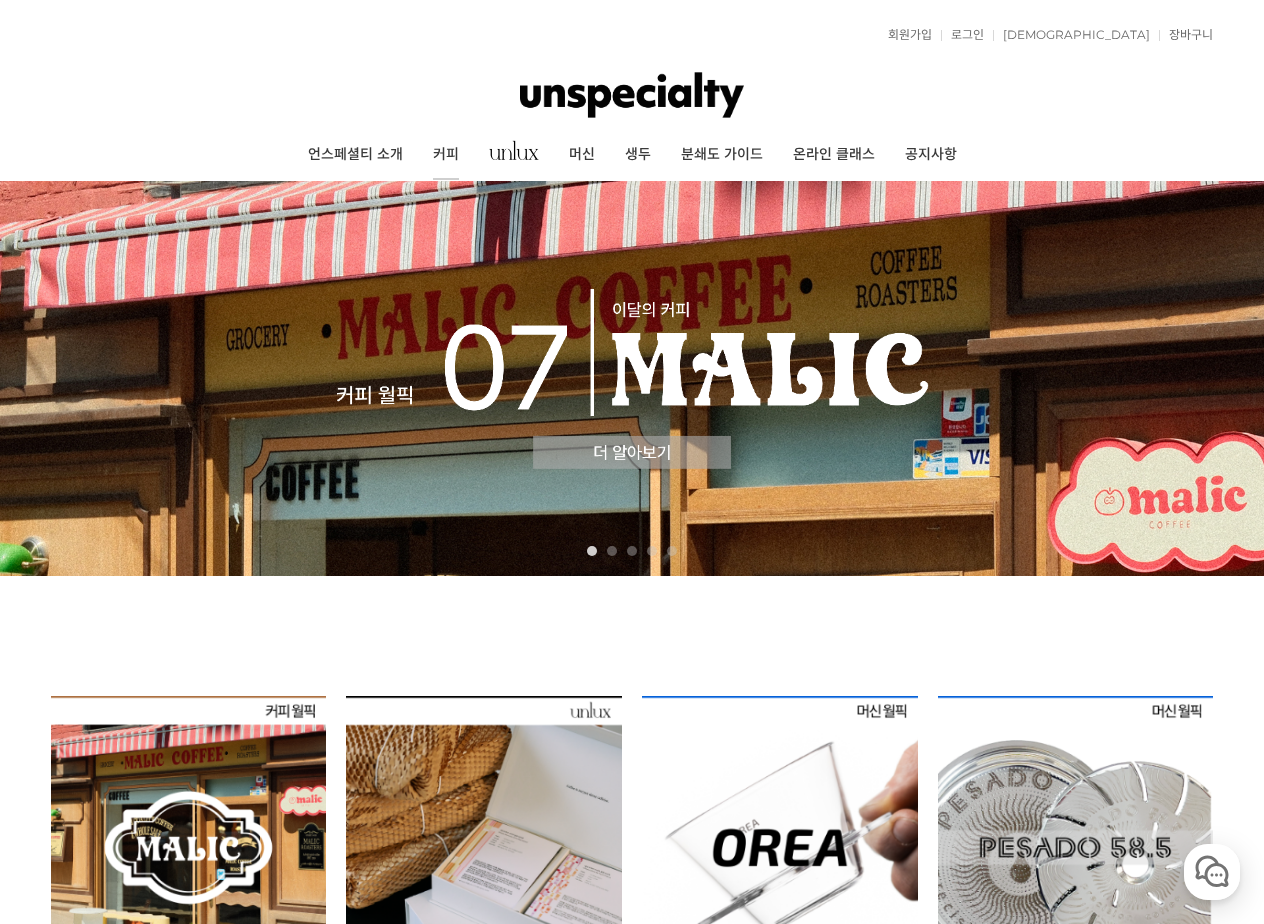 click on "커피" at bounding box center [446, 155] 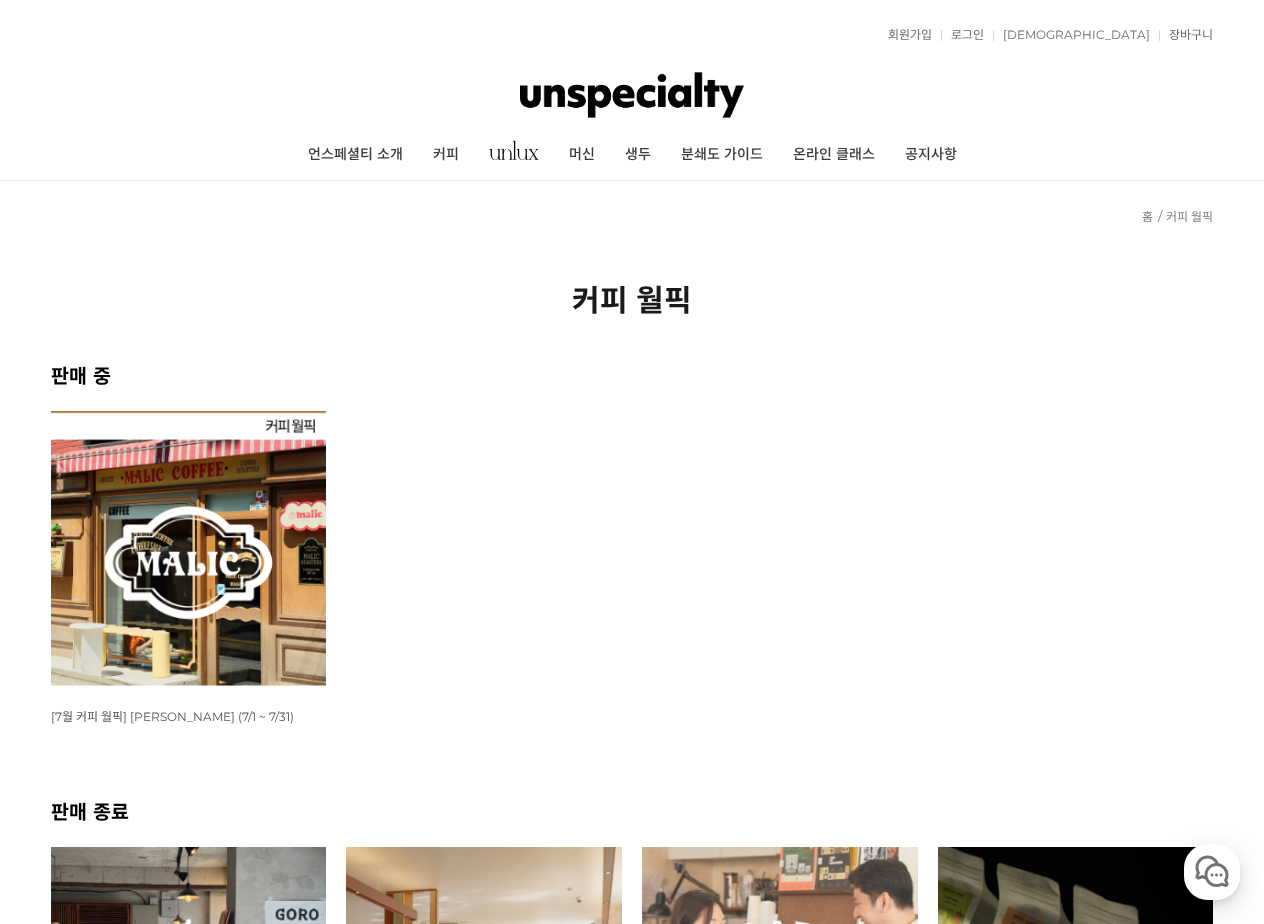 scroll, scrollTop: 0, scrollLeft: 0, axis: both 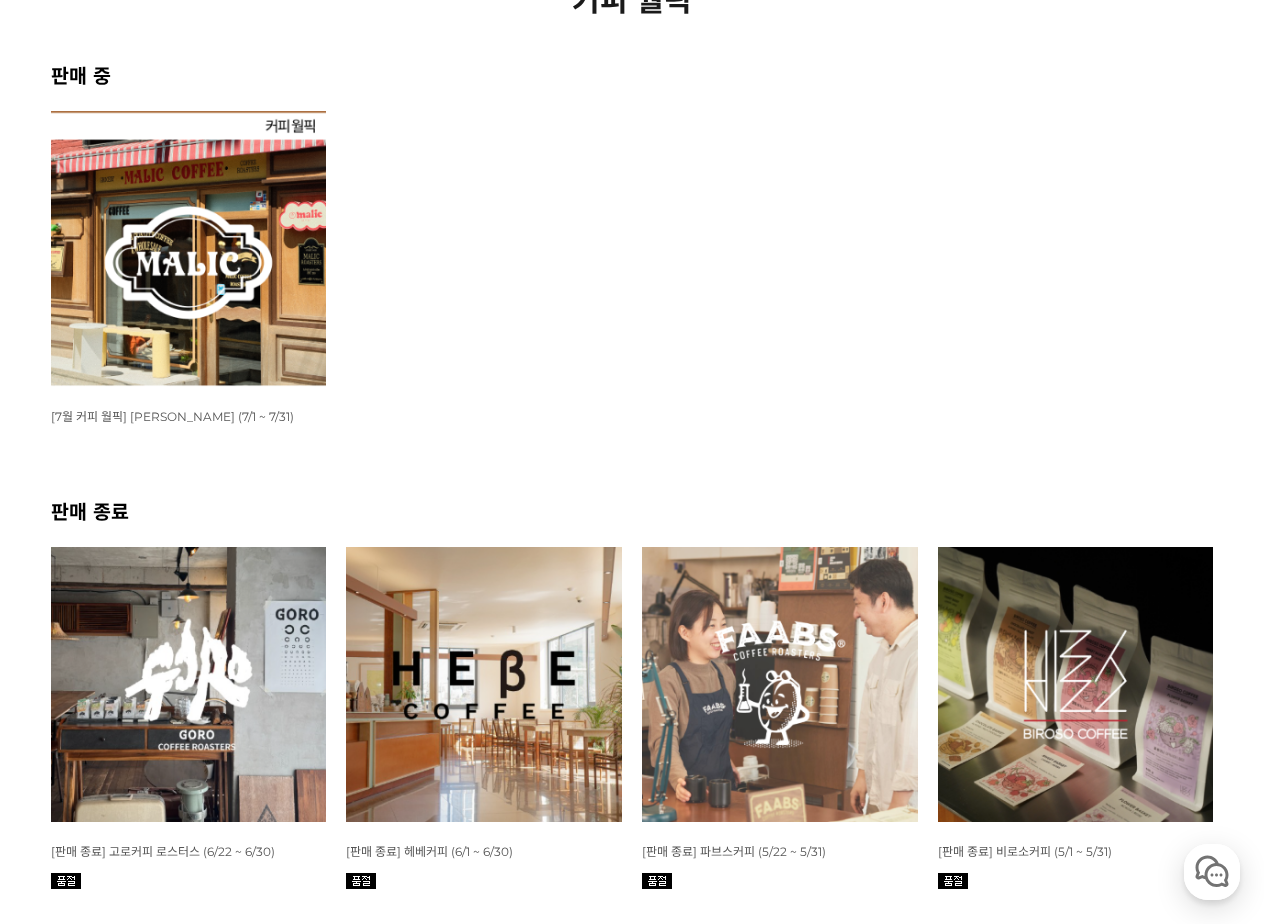 click at bounding box center (189, 249) 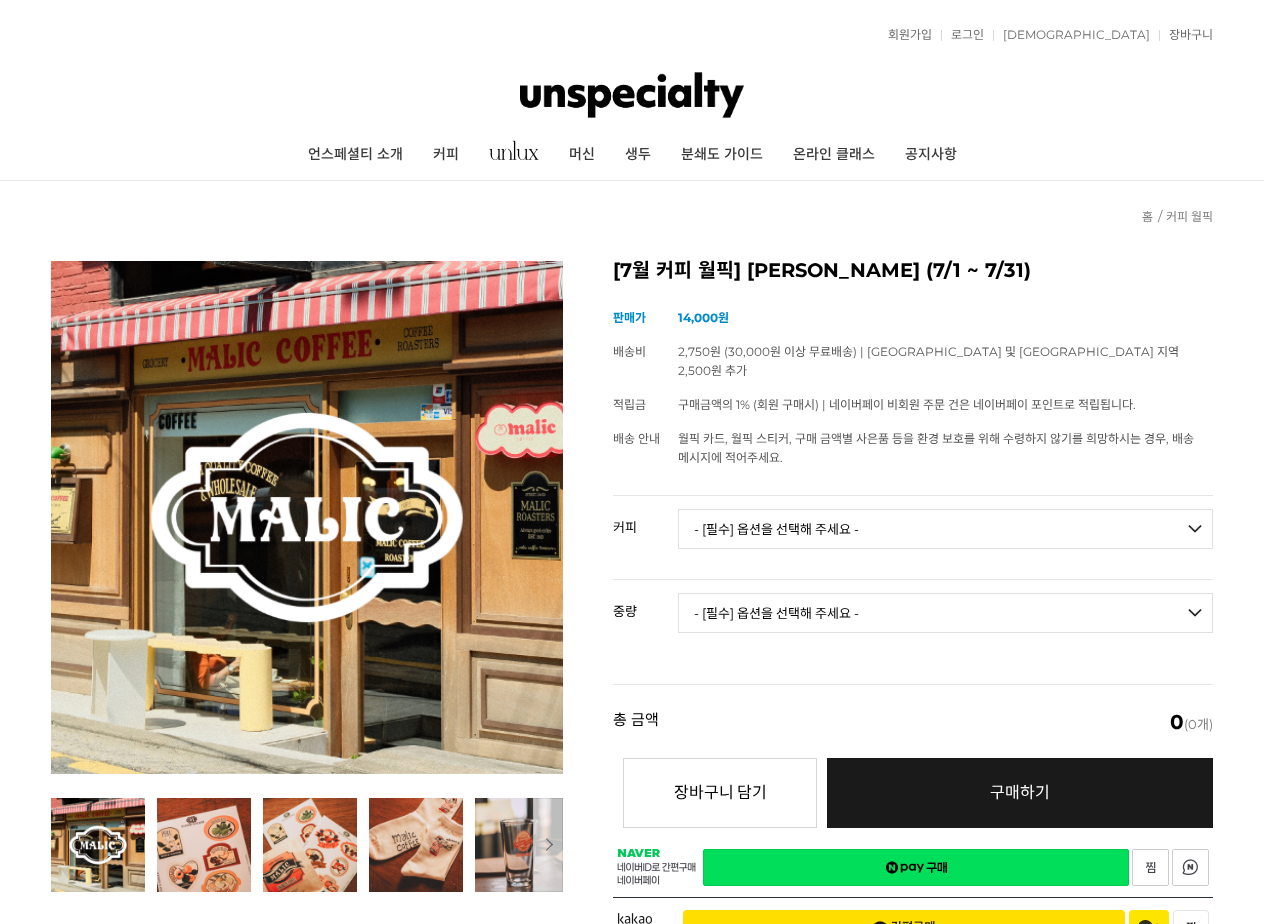 scroll, scrollTop: 0, scrollLeft: 0, axis: both 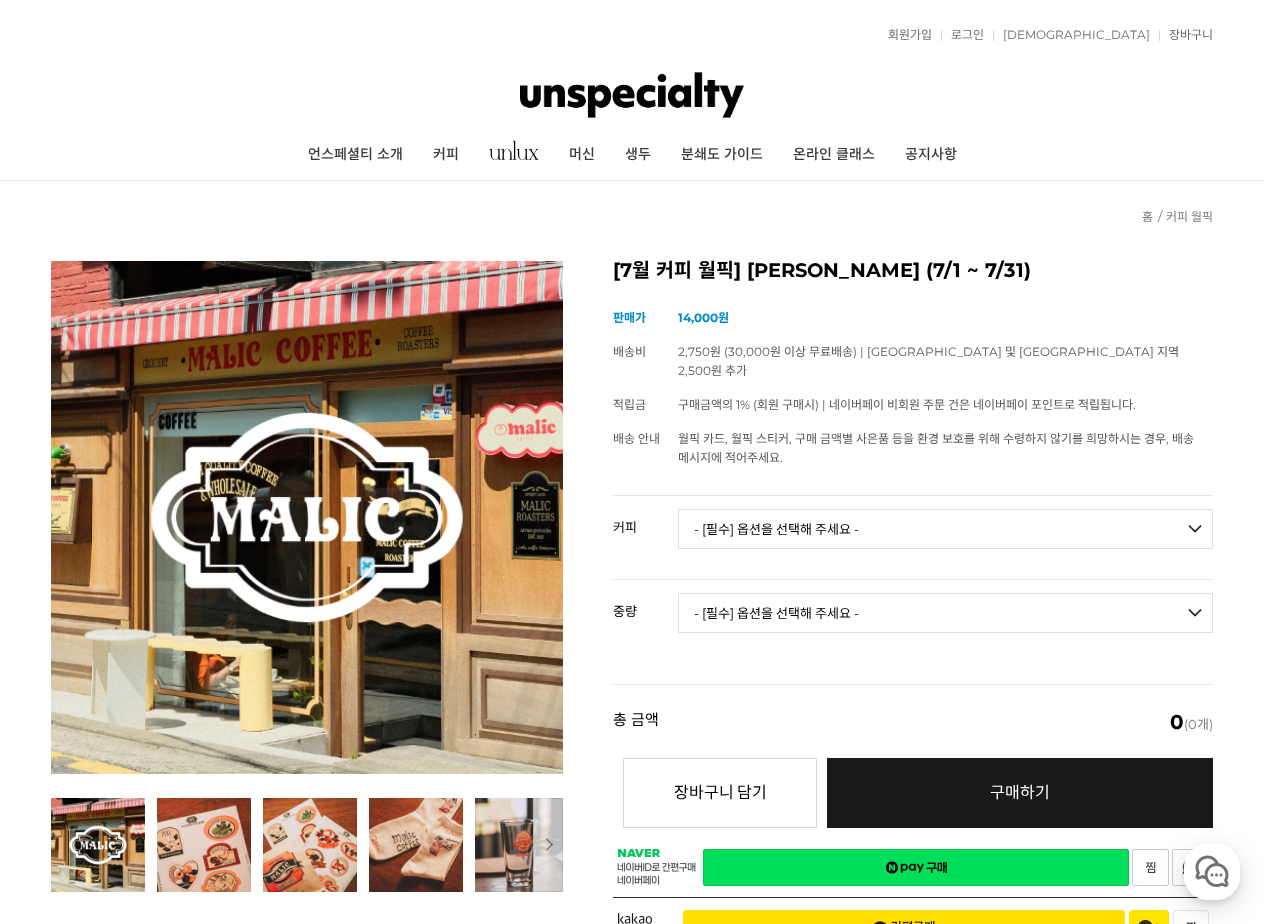 click on "- [필수] 옵션을 선택해 주세요 - ------------------- 언스페셜티 분쇄도 가이드 종이(주문 1개당 최대 1개 제공) 그레이프 쥬스 (언스페셜티 블렌드) 애플 쥬스 (언스페셜티 블렌드) 허니 자몽 쥬스 (언스페셜티 블렌드) [기획상품] 2024 Best of Panama 3종 10g 레시피팩 프루티 블렌드 마일드 블렌드 모닝 블렌드 #1 탄자니아 아카시아 힐스 게이샤 AA 풀리 워시드 [품절] #2 콜롬비아 포파얀 슈가케인 디카페인 #3 에티오피아 알로 타미루 미리가 74158 워시드 #4 에티오피아 첼베사 워시드 디카페인 #5 케냐 뚱구리 AB 풀리 워시드 [품절] #6 에티오피아 버그 우 셀렉션 에얼룸 내추럴 (Lot2) #7 에티오피아 알로 타미루 무라고 74158 클래식 워시드 #8 케냐 은가라투아 AB 워시드 (Lot 159) [품절] [7.4 오픈] #9 온두라스 마리사벨 카바예로 파카마라 워시드 #24 페루 알토 미라도르 게이샤 워시드" at bounding box center [945, 529] 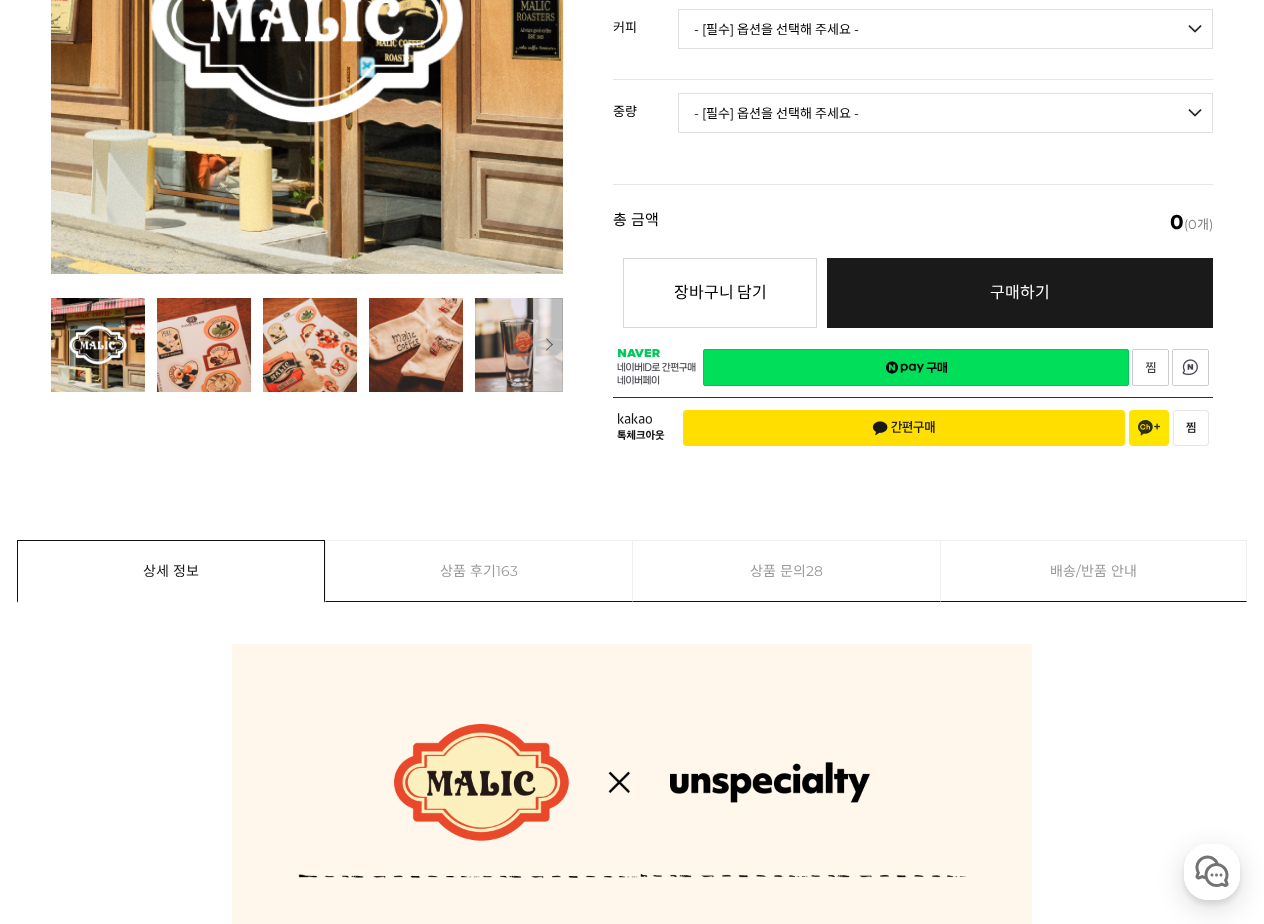 scroll, scrollTop: 1000, scrollLeft: 0, axis: vertical 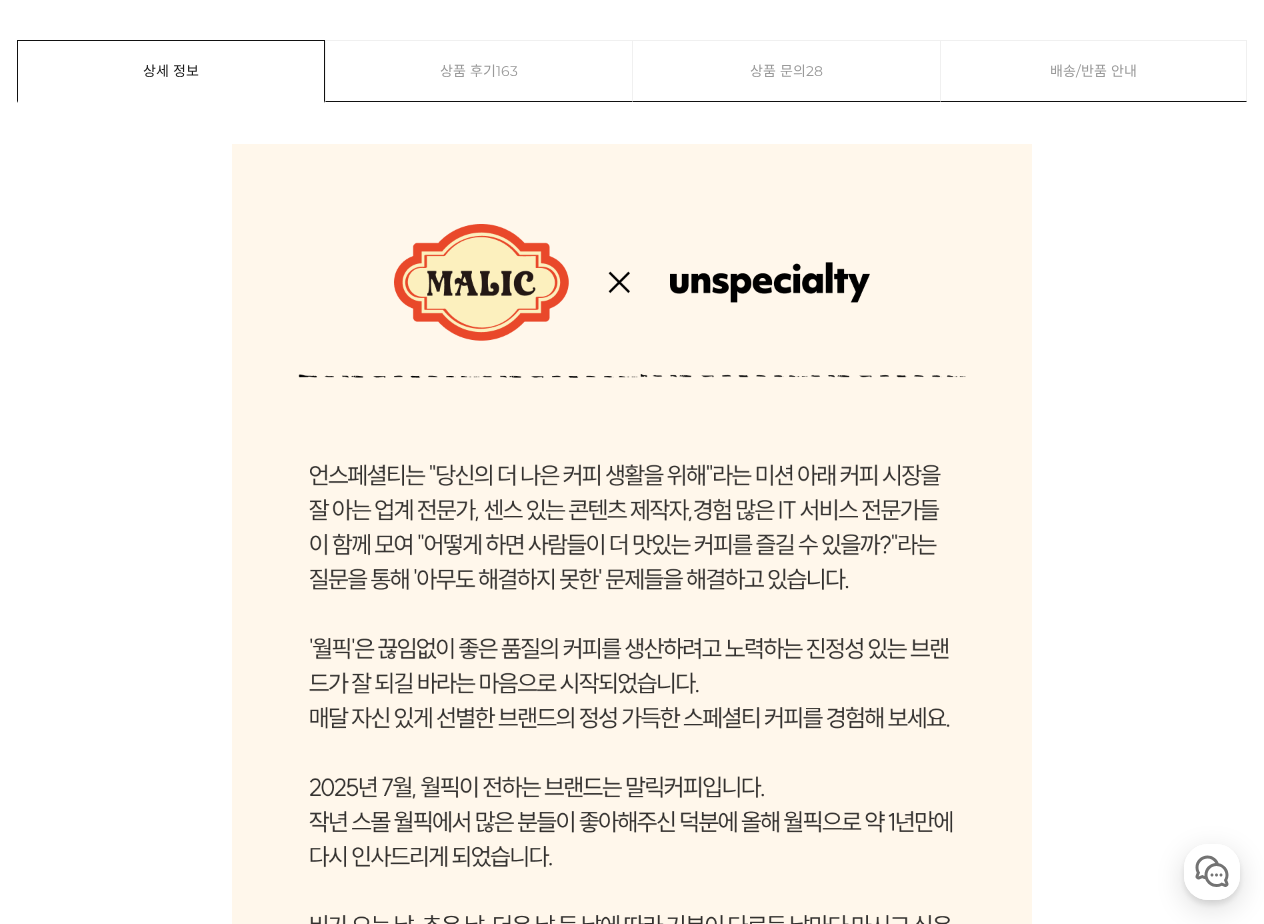 click on "163" at bounding box center [507, 71] 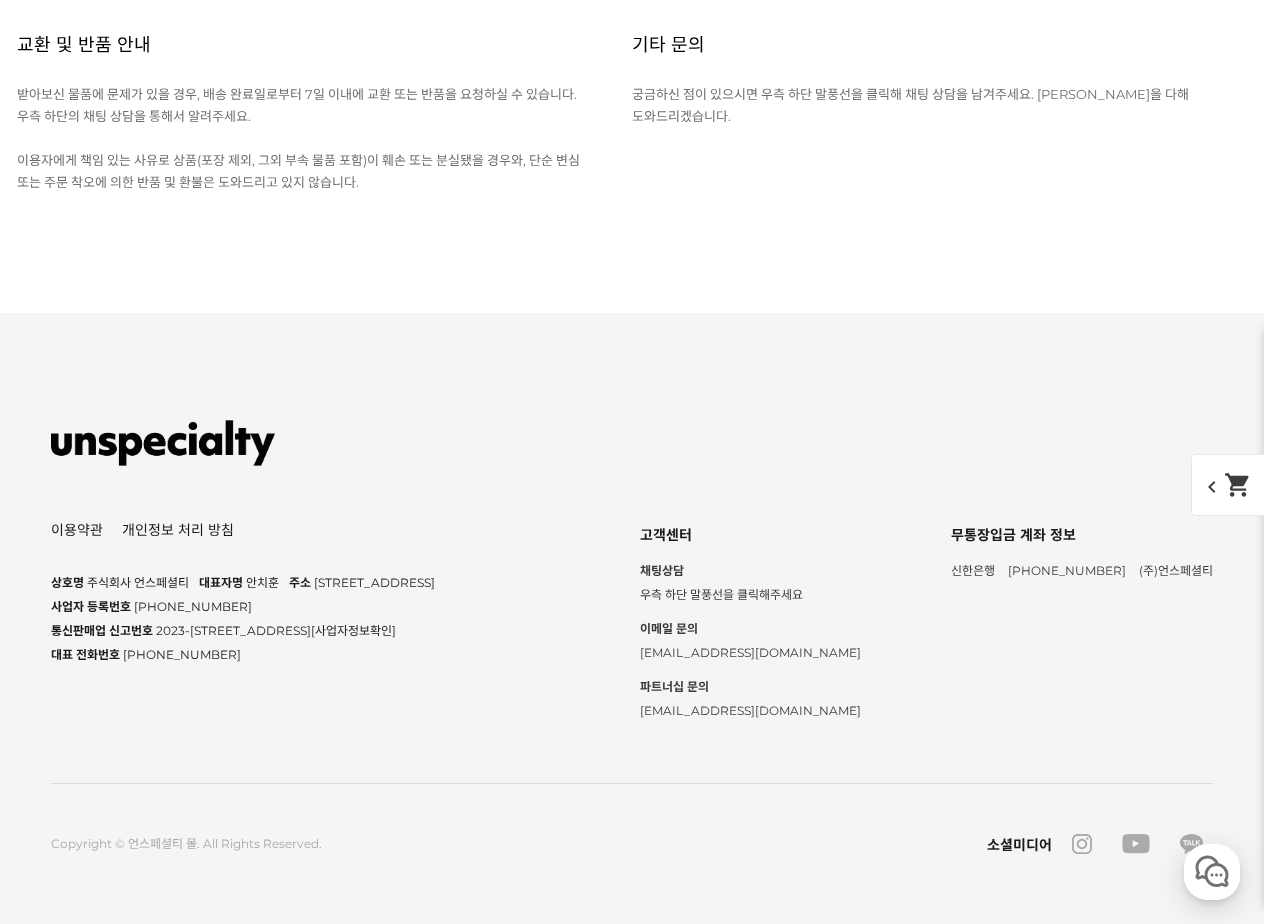 scroll, scrollTop: 15853, scrollLeft: 0, axis: vertical 